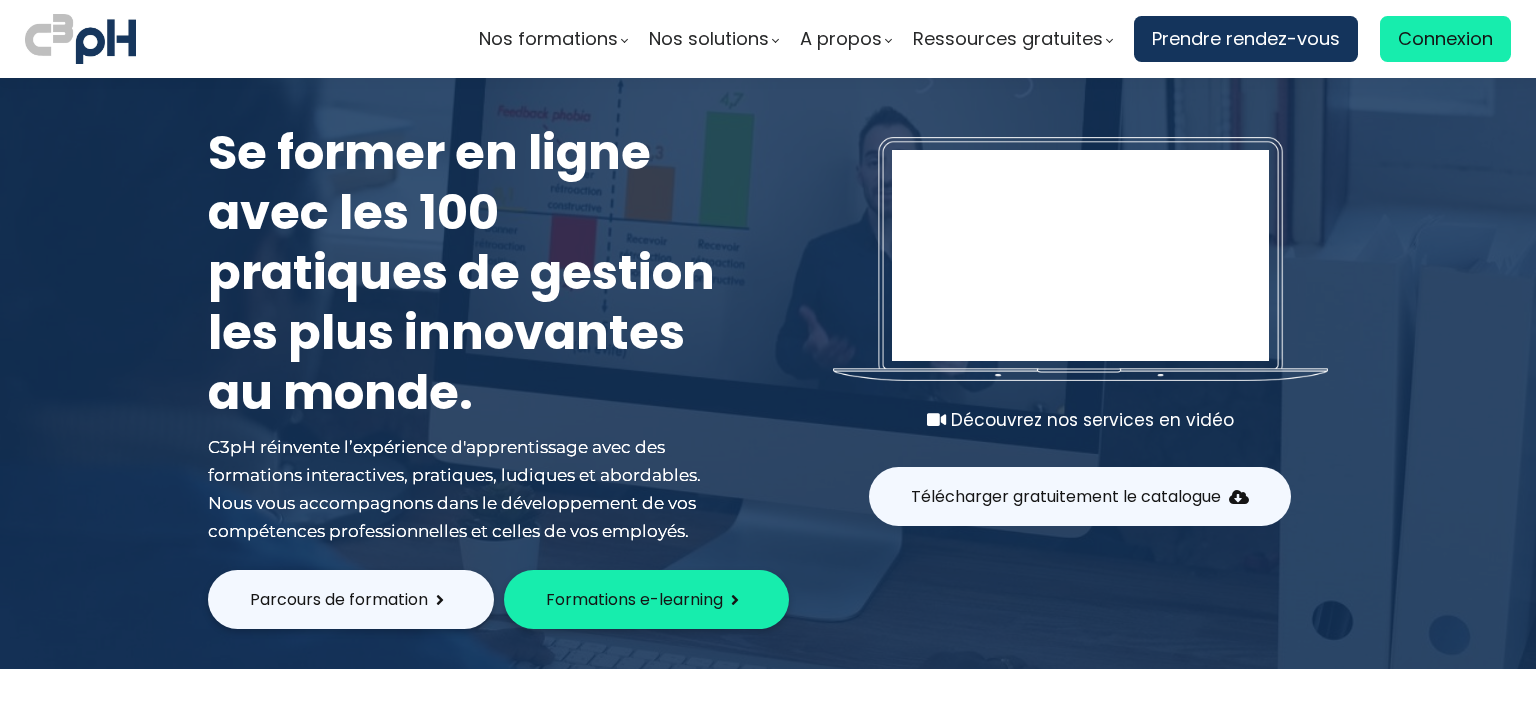 scroll, scrollTop: 0, scrollLeft: 0, axis: both 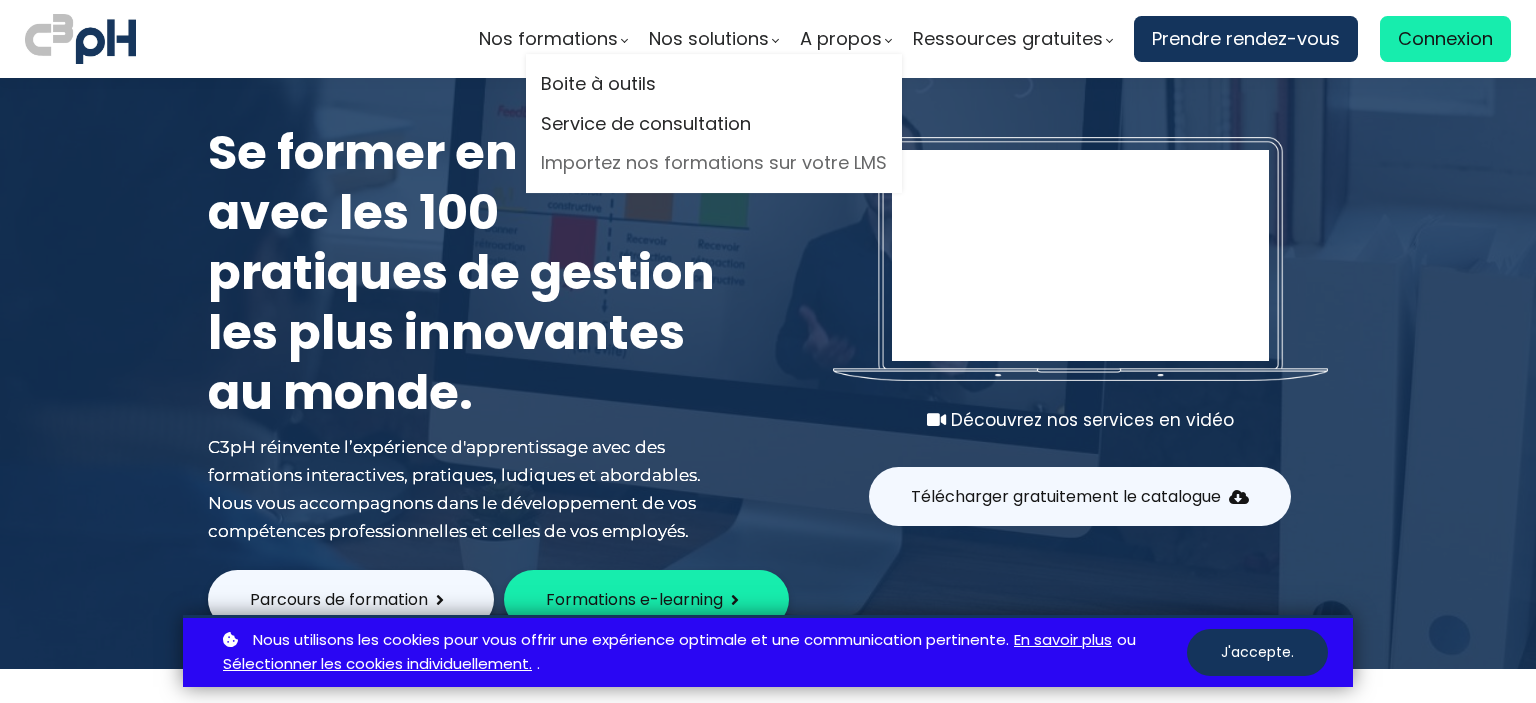click on "Importez nos formations sur votre LMS" at bounding box center [714, 163] 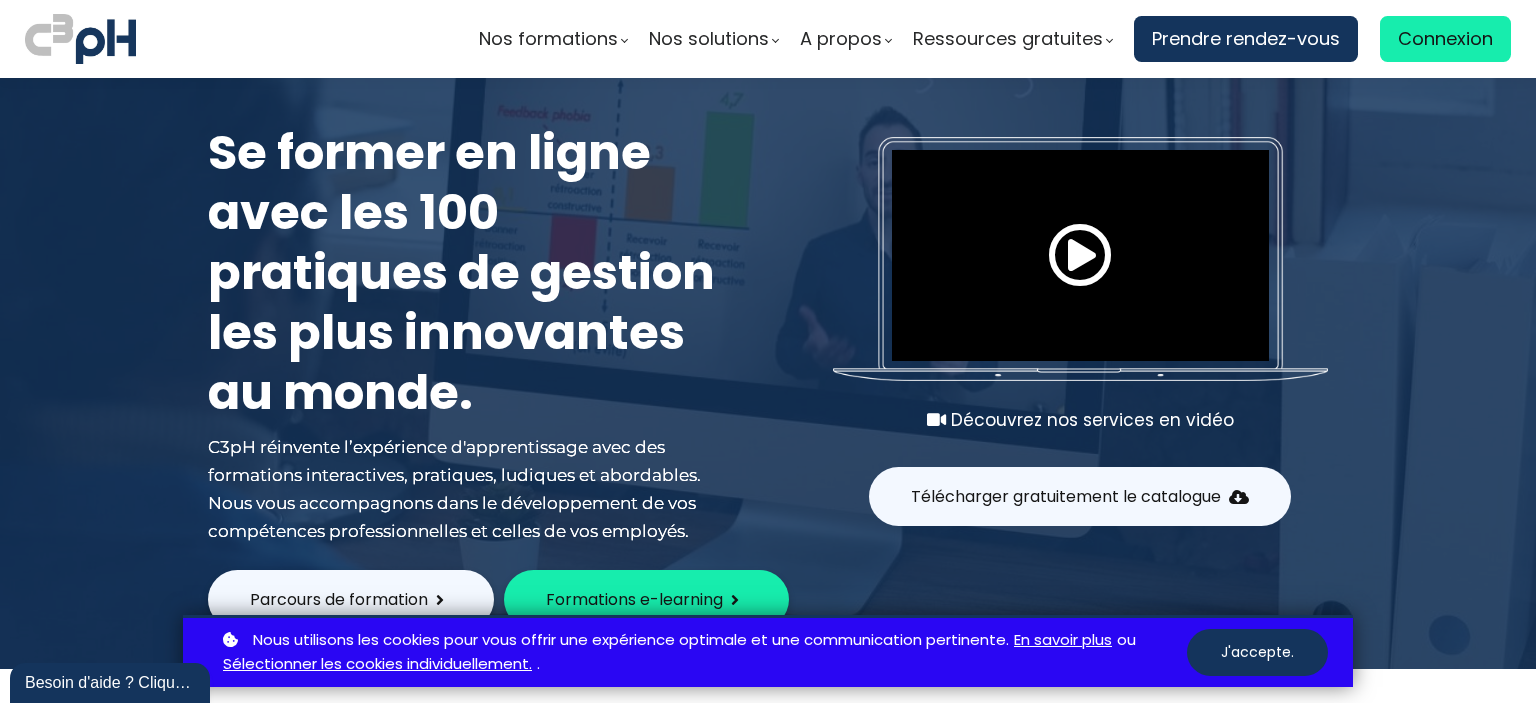 scroll, scrollTop: 0, scrollLeft: 0, axis: both 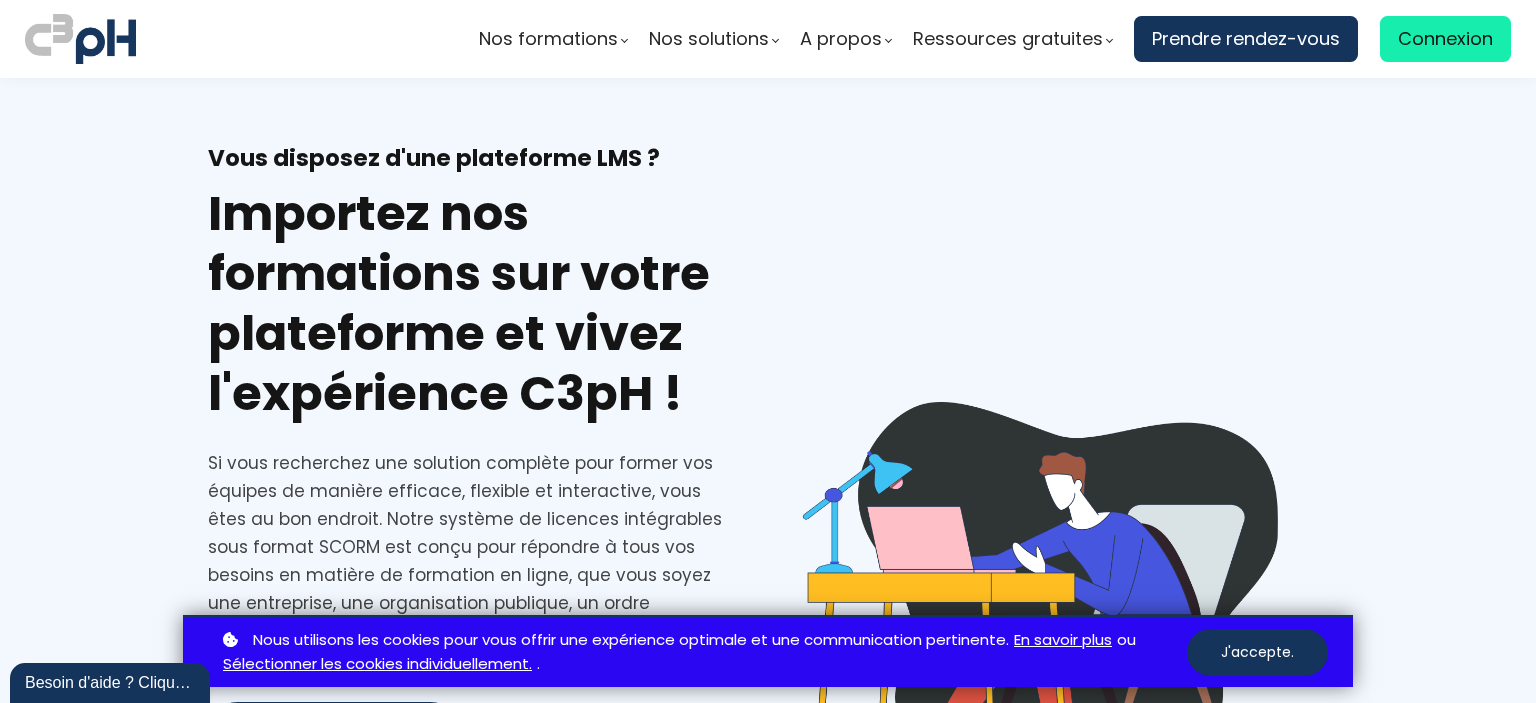 click on "J'accepte." at bounding box center (1257, 652) 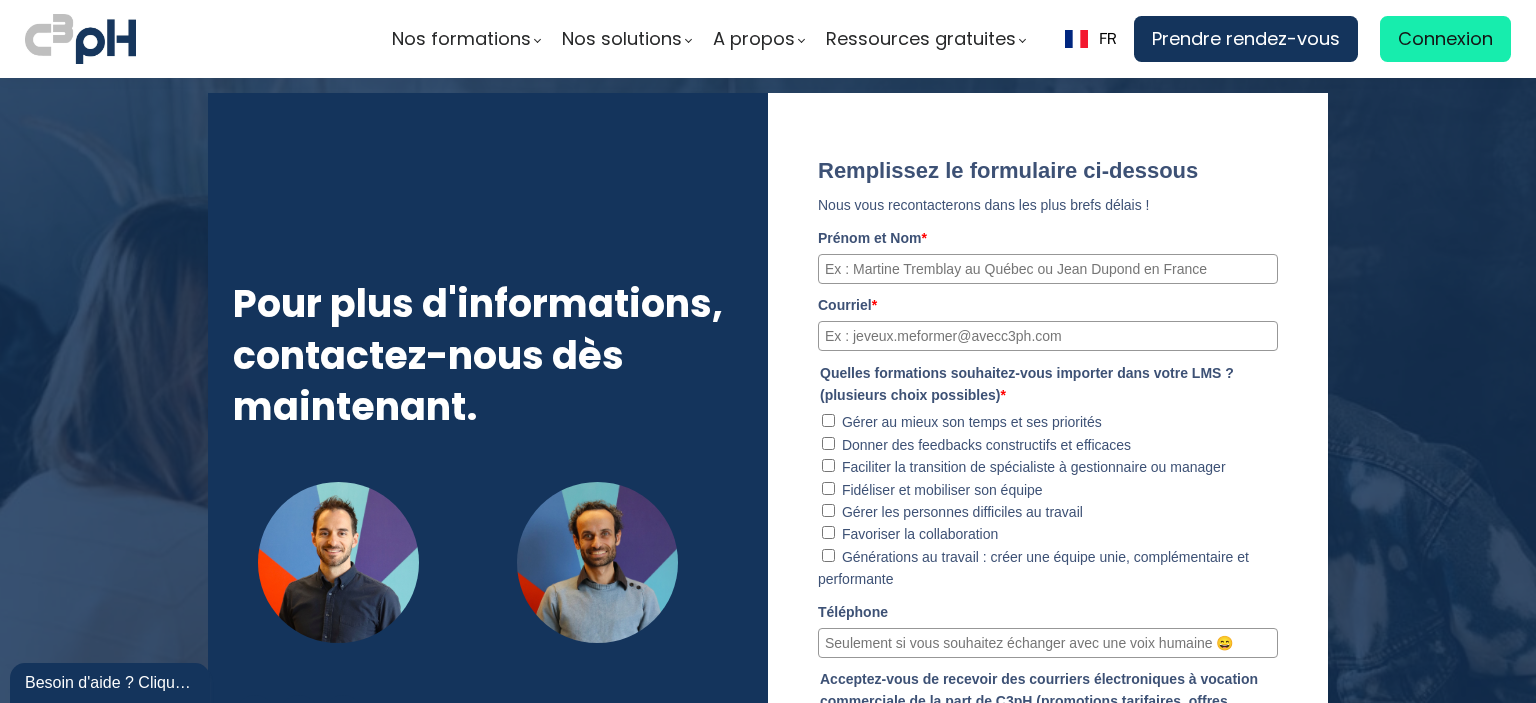 scroll, scrollTop: 6666, scrollLeft: 0, axis: vertical 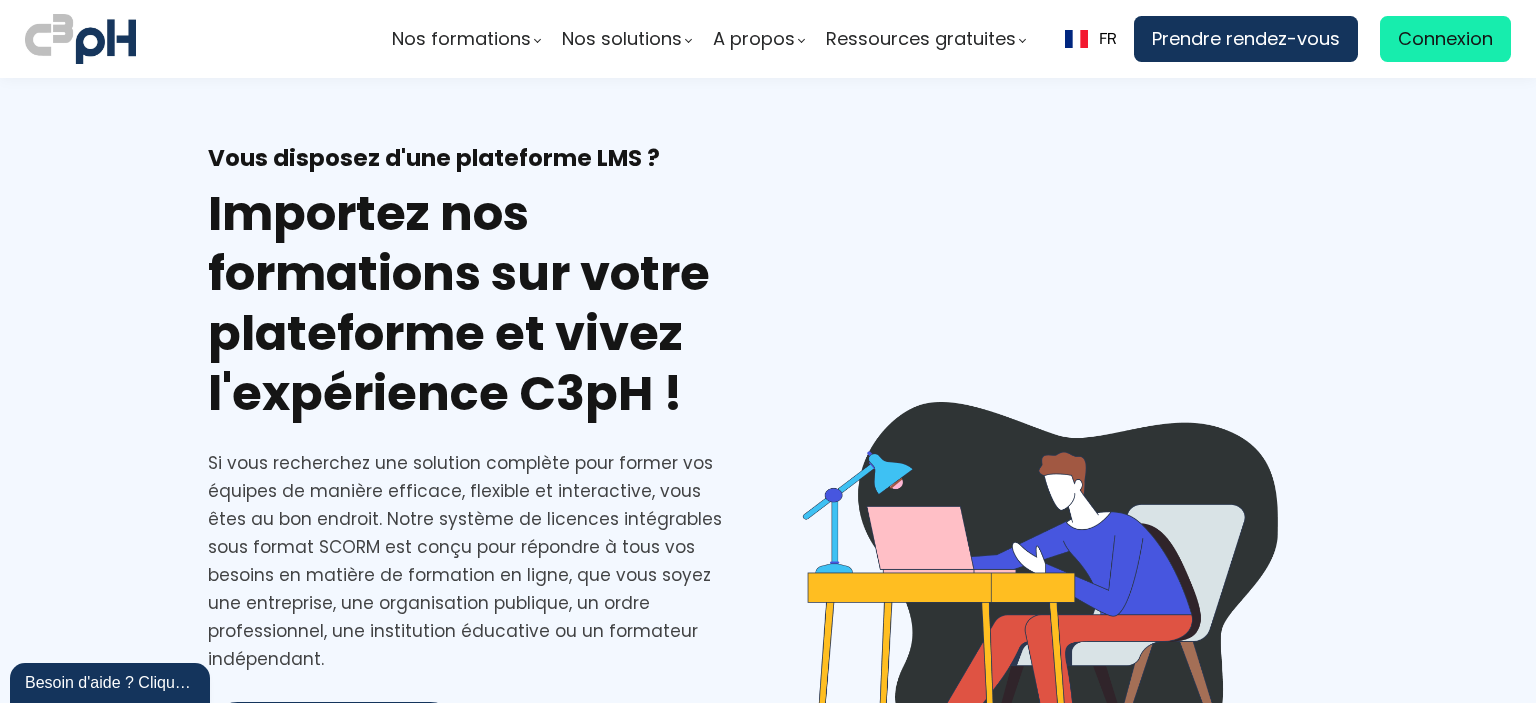 click at bounding box center (80, 39) 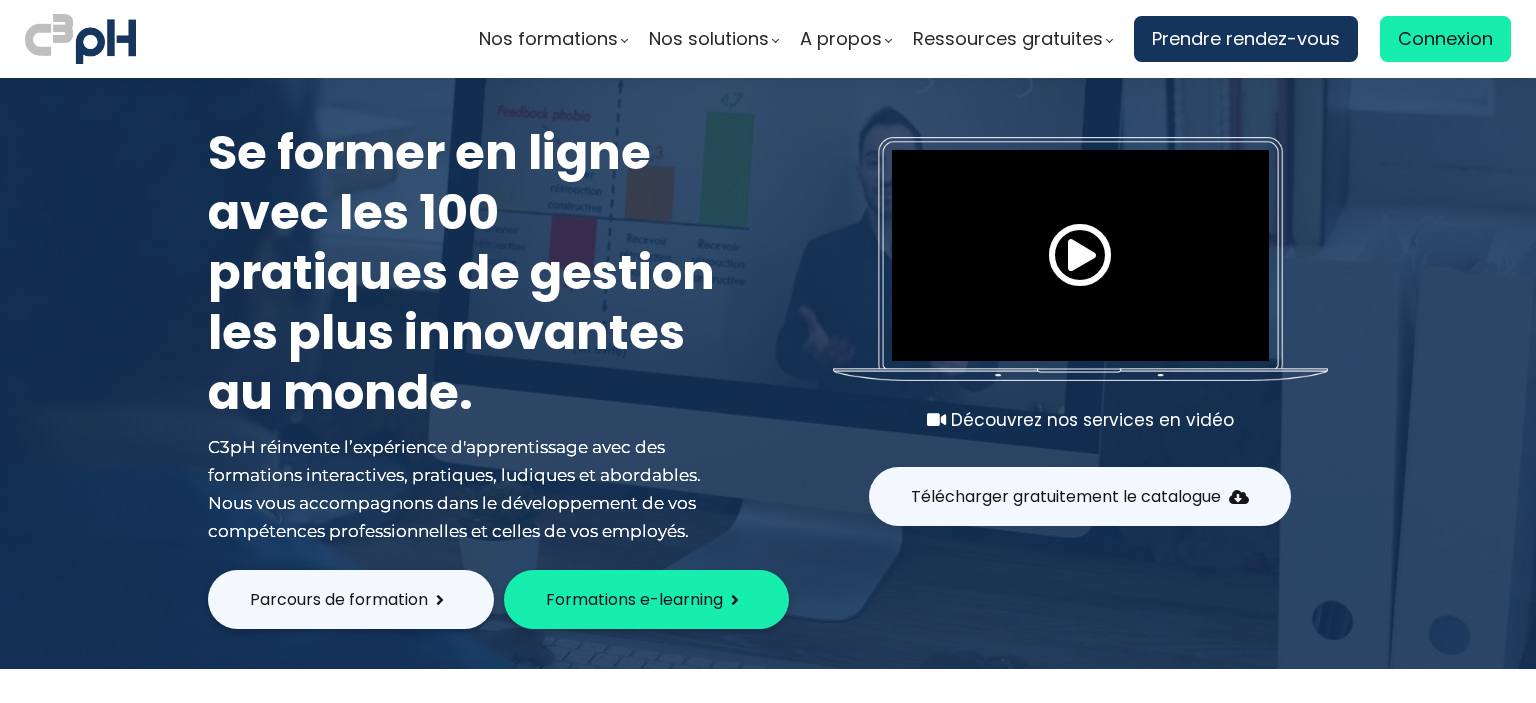 scroll, scrollTop: 0, scrollLeft: 0, axis: both 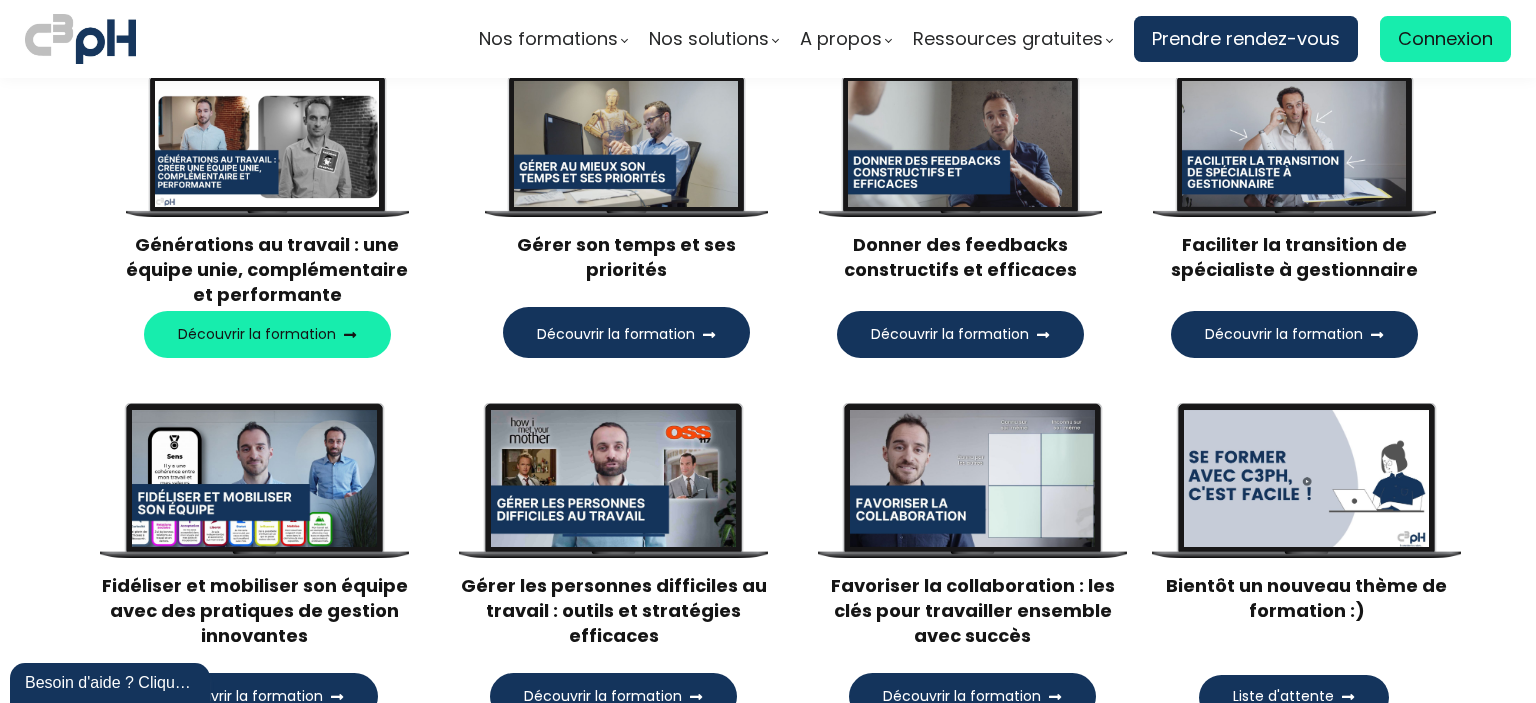 click at bounding box center [1306, 478] 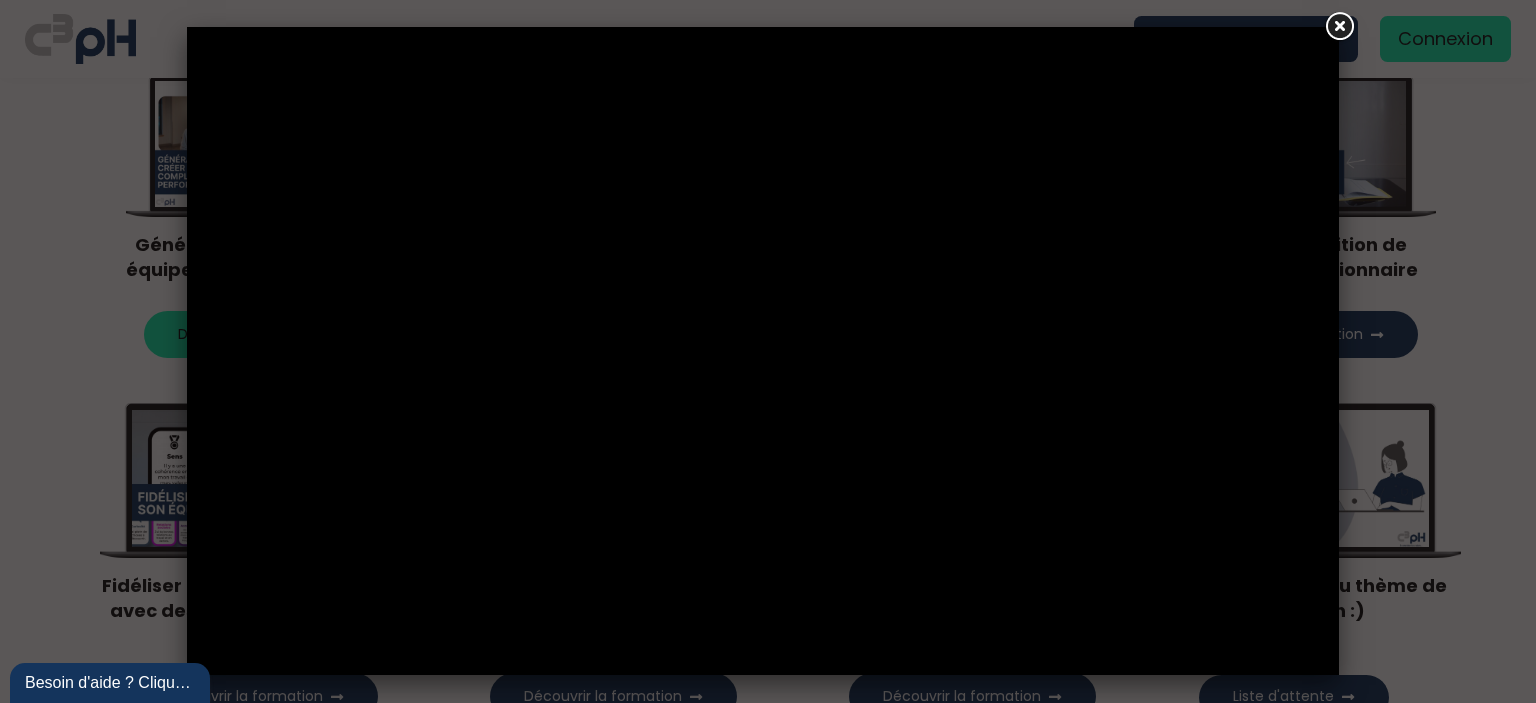 click at bounding box center [768, 351] 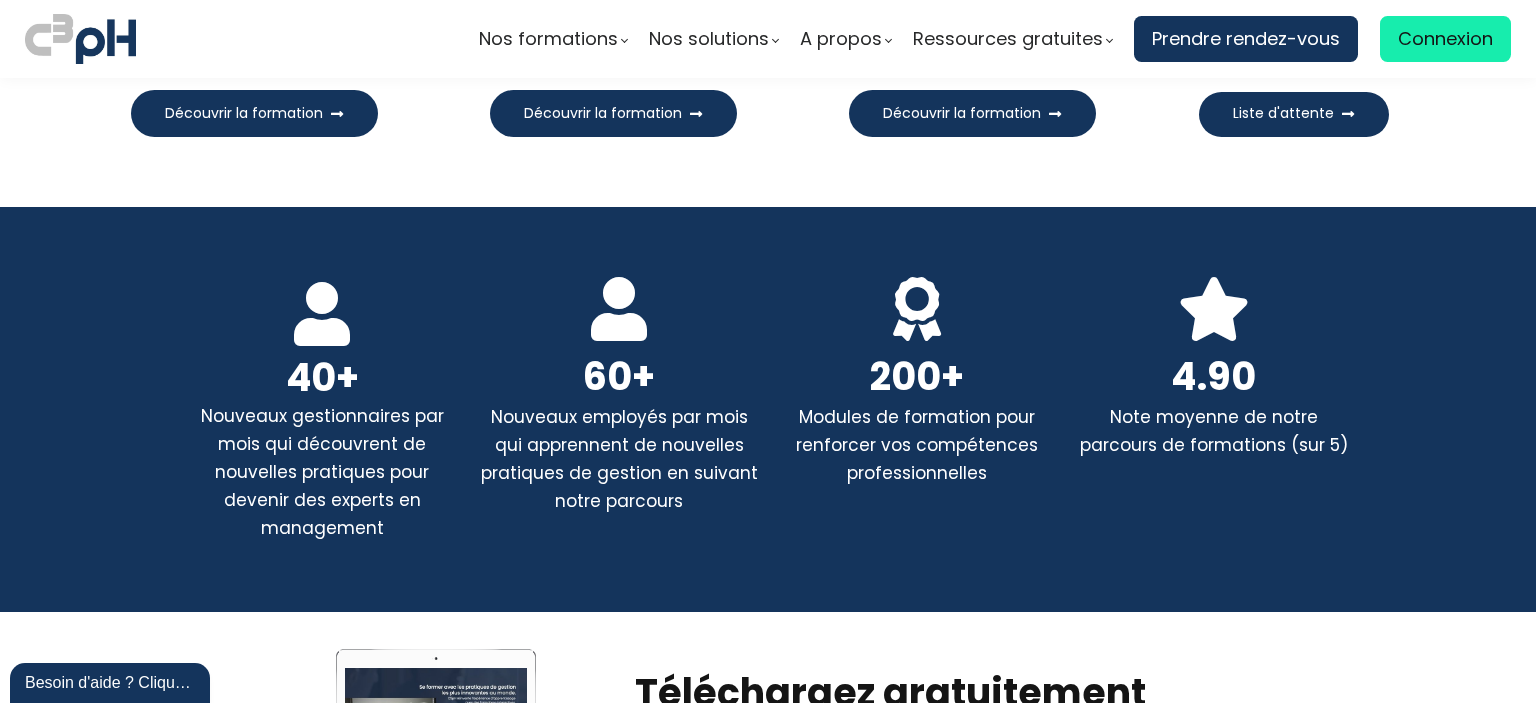 scroll, scrollTop: 2666, scrollLeft: 0, axis: vertical 